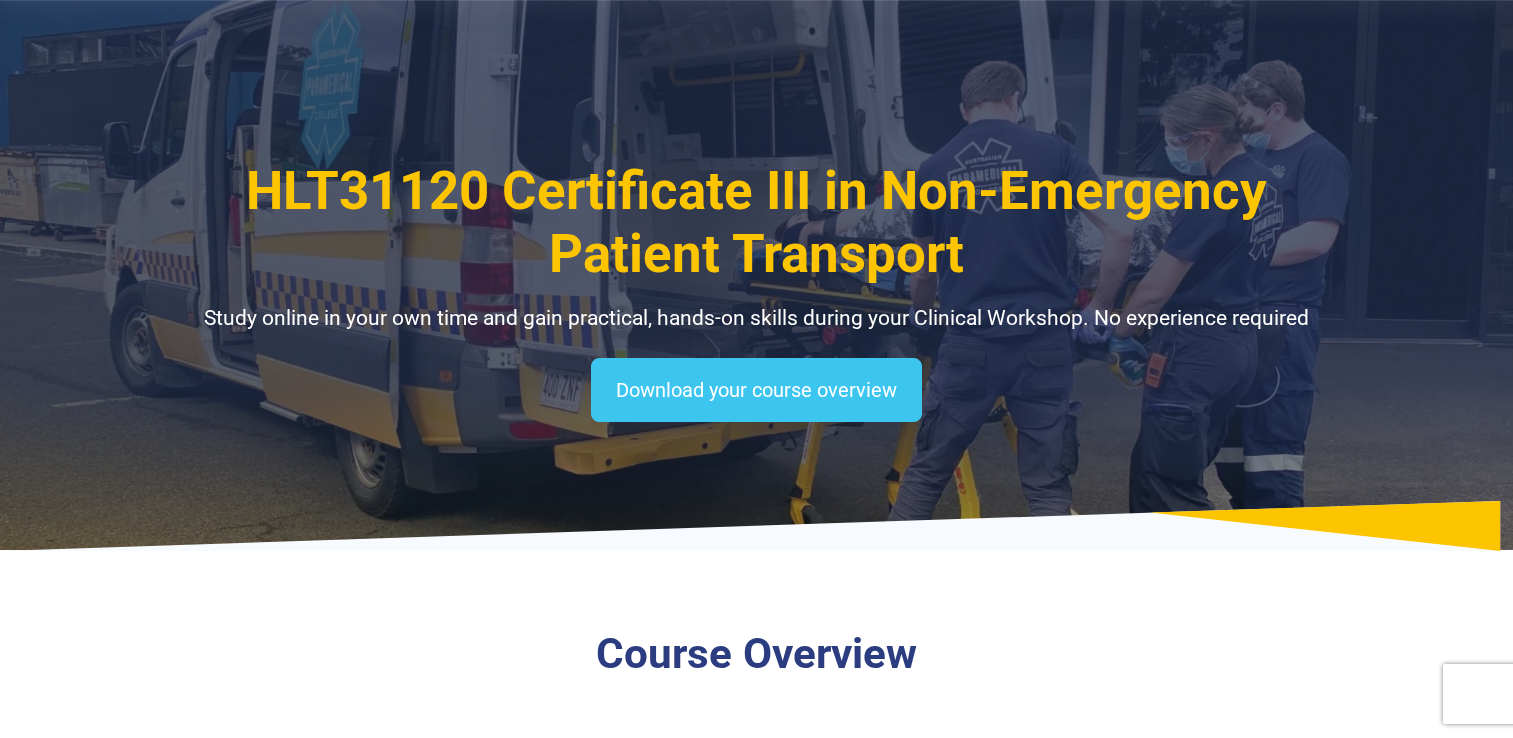 scroll, scrollTop: 300, scrollLeft: 0, axis: vertical 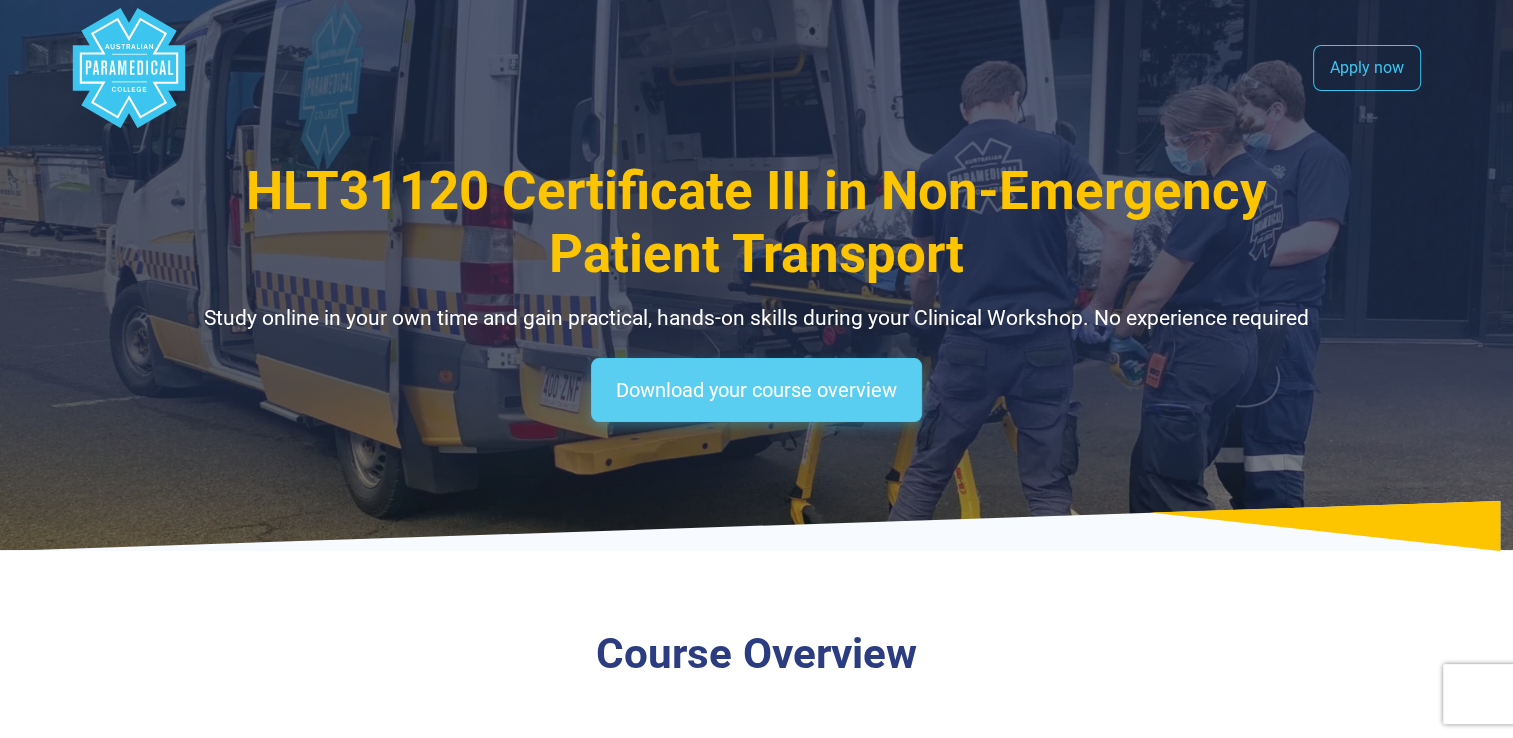 click on "Download your course overview" at bounding box center (756, 390) 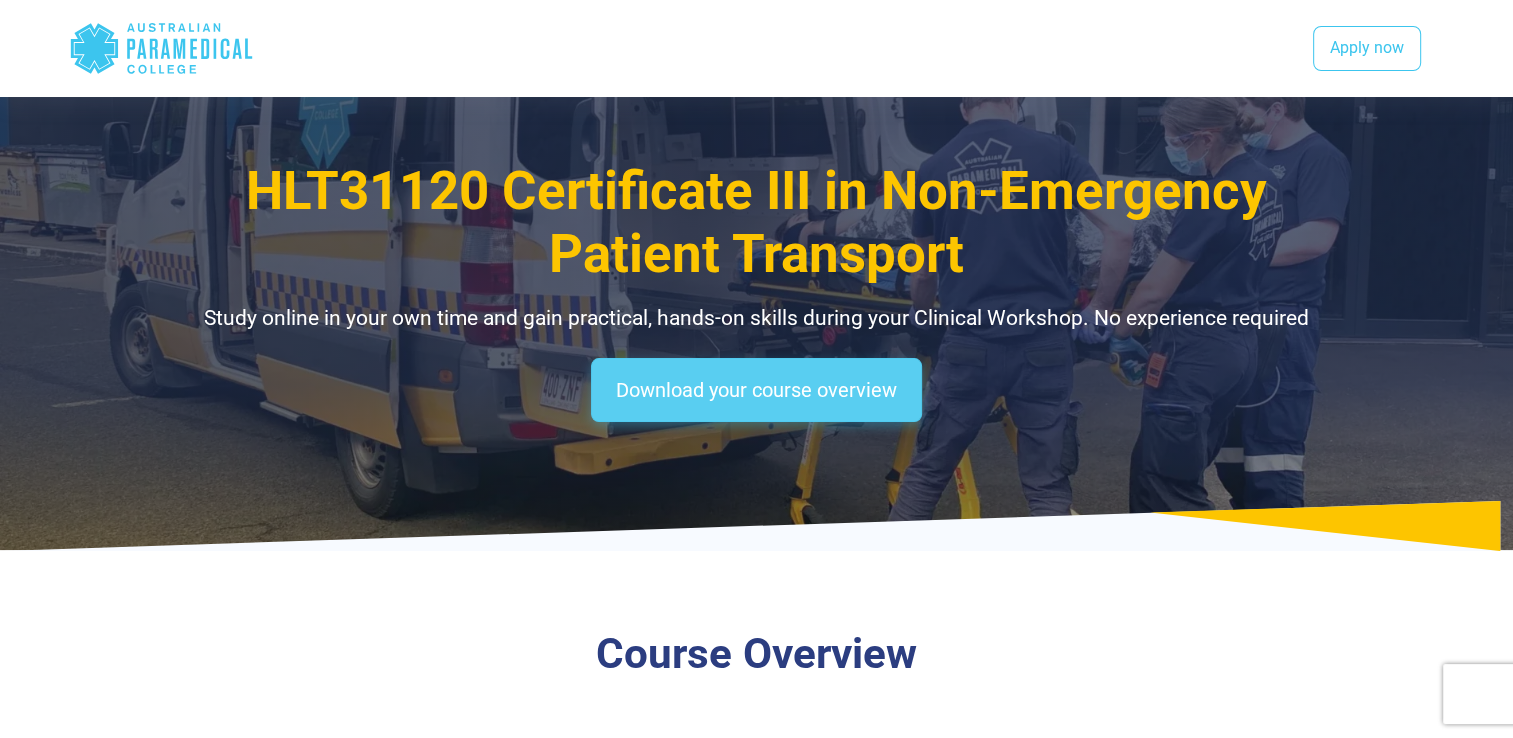 scroll, scrollTop: 1773, scrollLeft: 0, axis: vertical 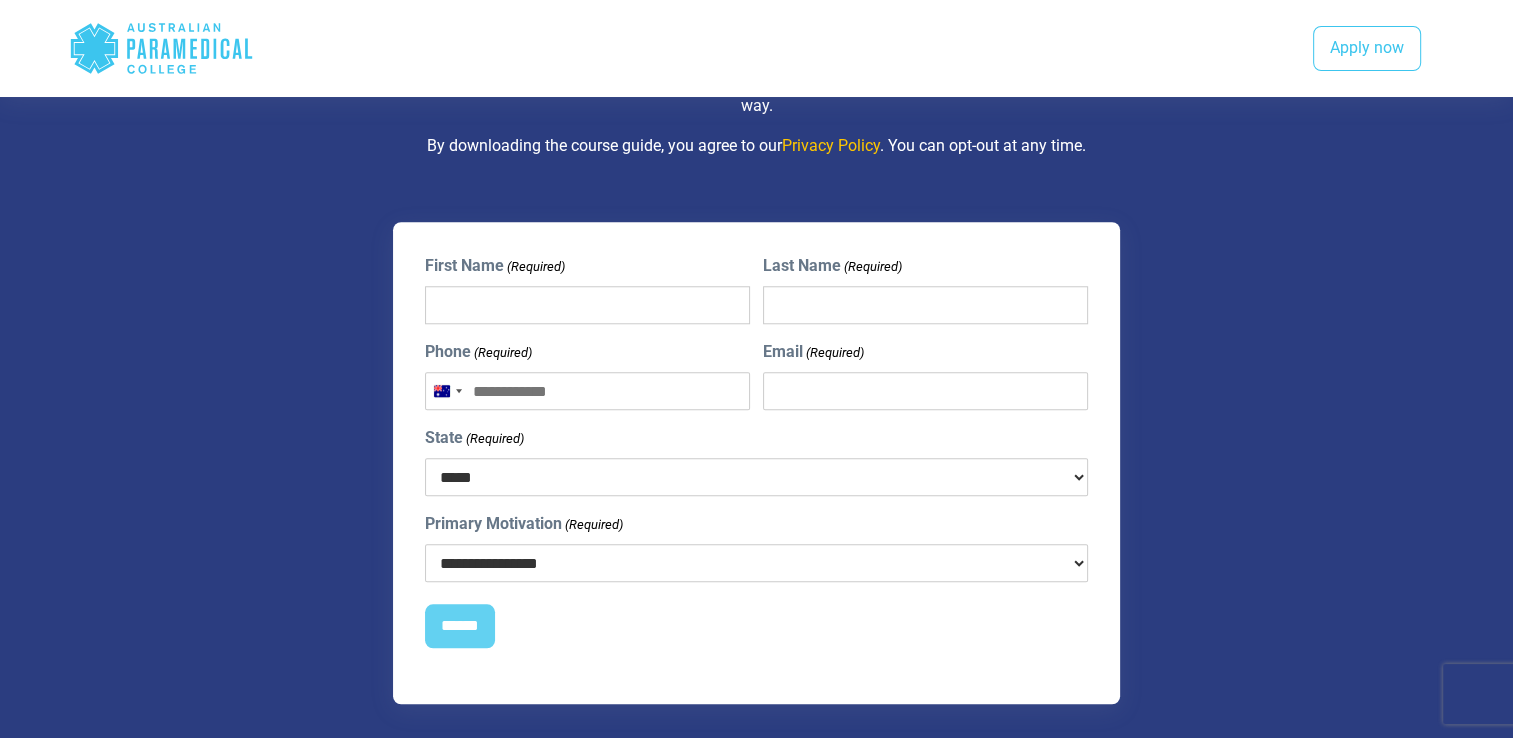 click on "First Name (Required)" at bounding box center (587, 305) 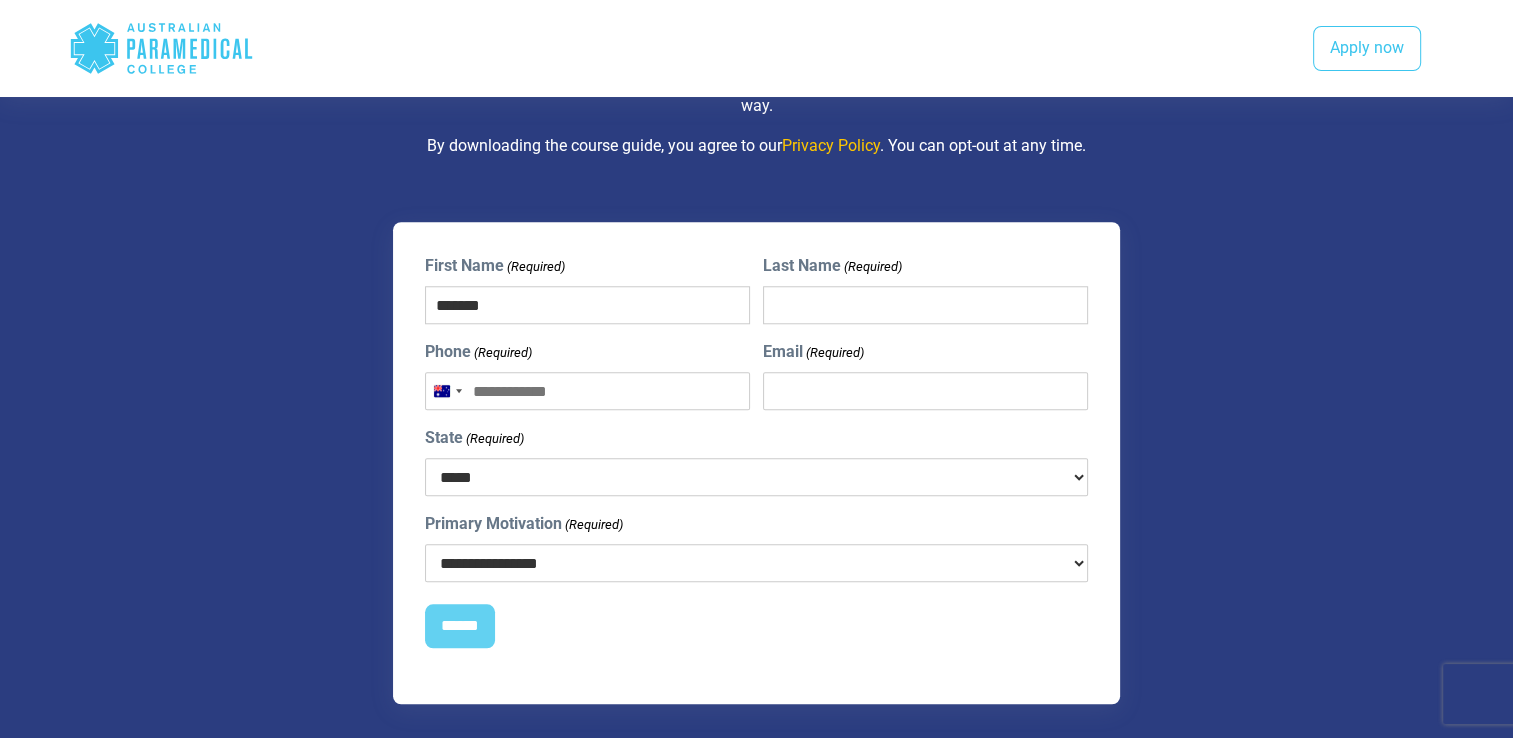 type on "*****" 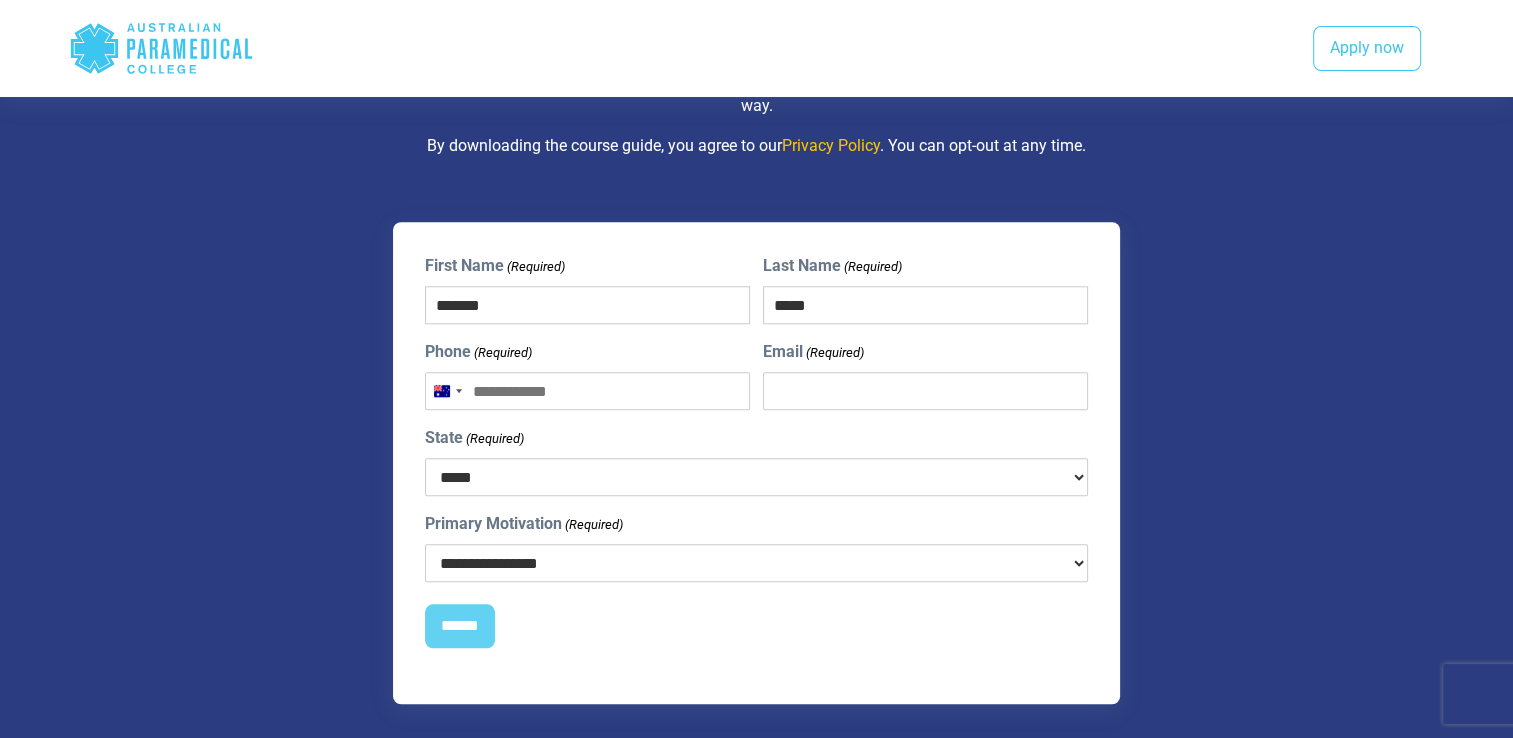type on "**********" 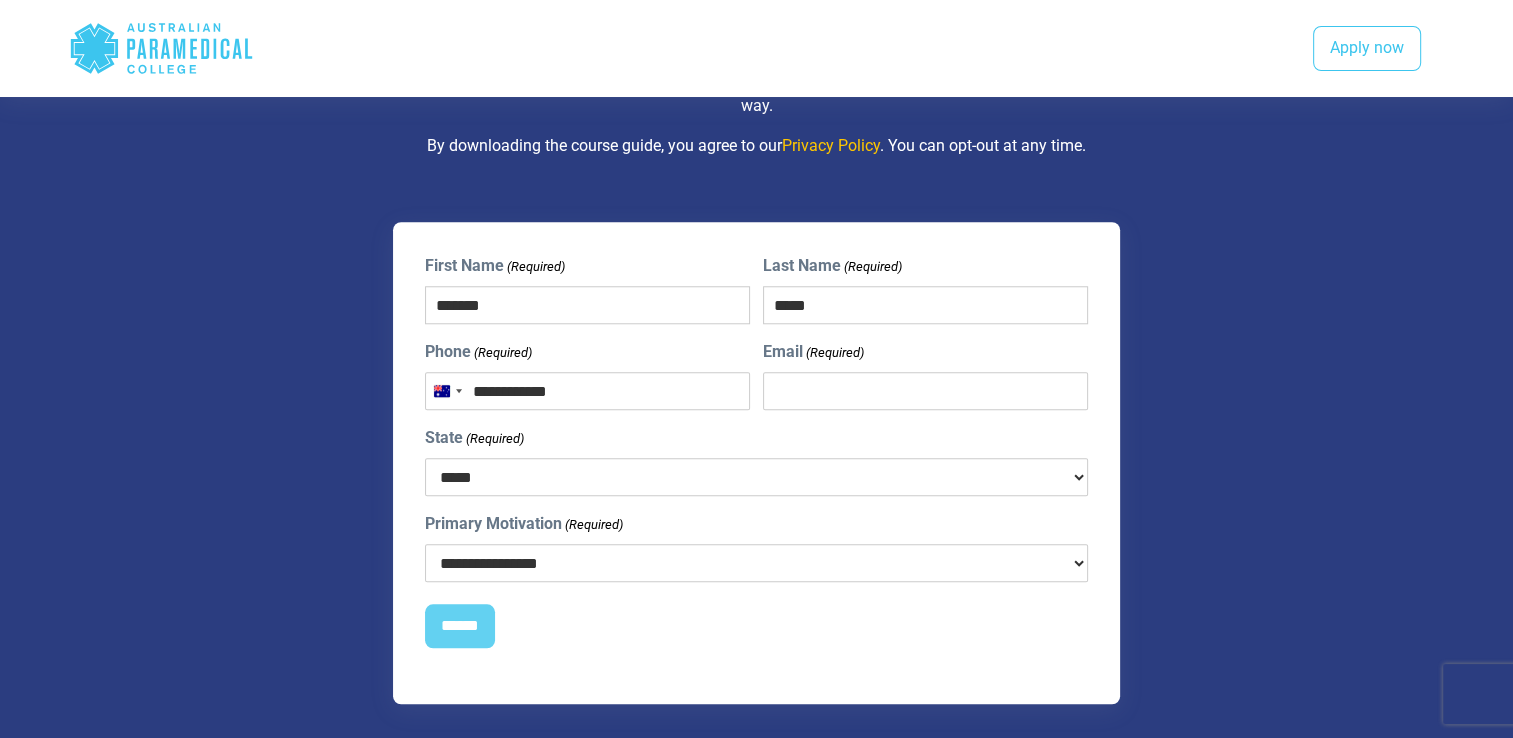 type on "**********" 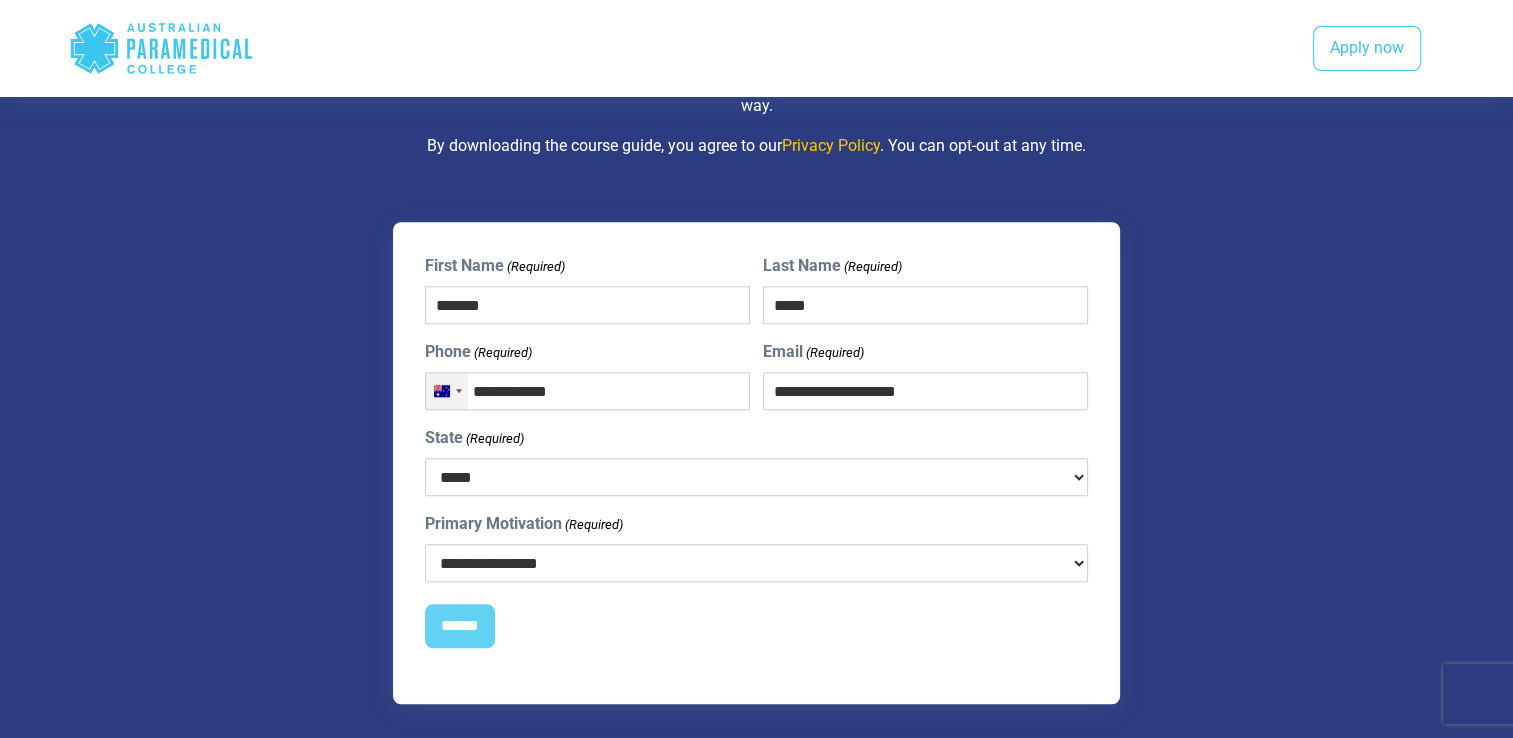 drag, startPoint x: 578, startPoint y: 382, endPoint x: 452, endPoint y: 386, distance: 126.06348 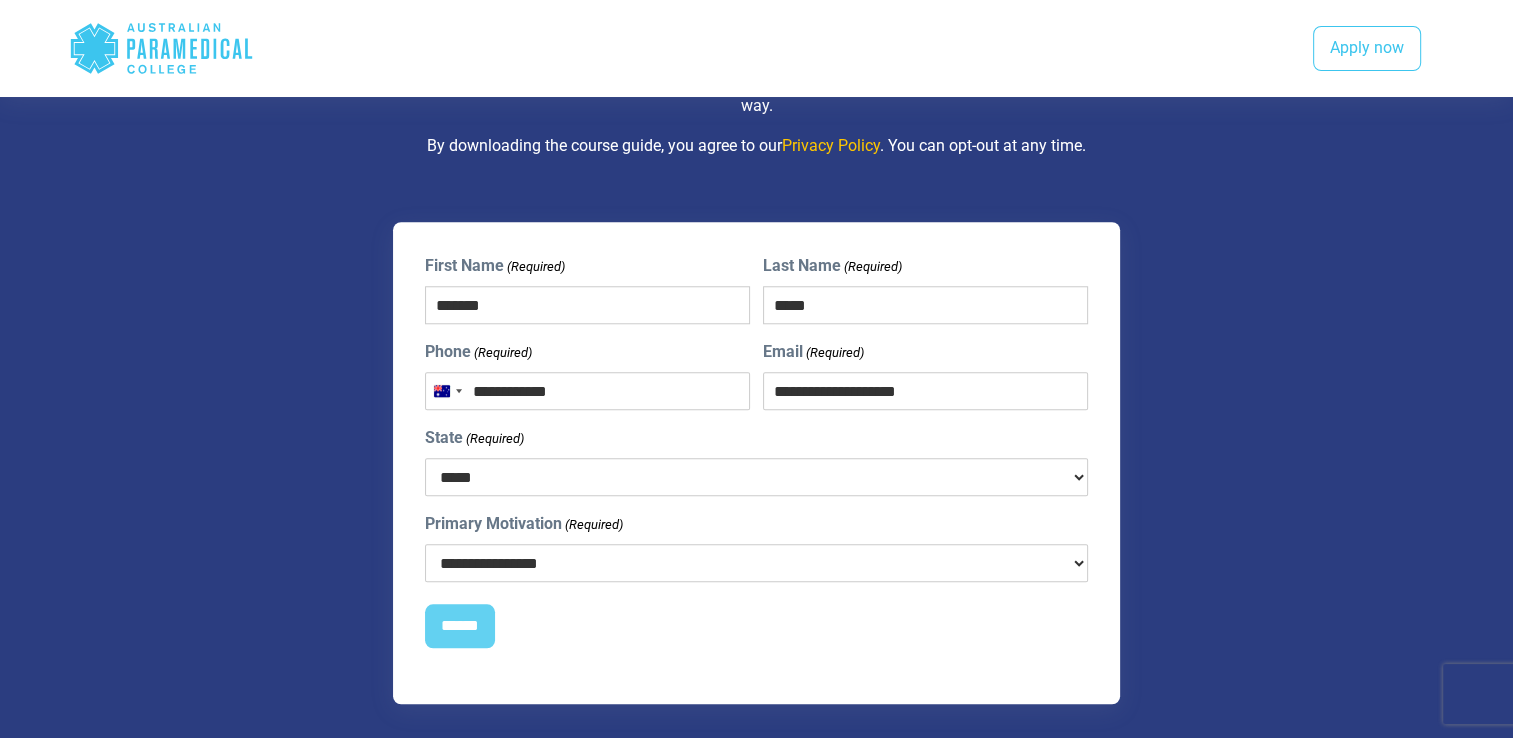 type on "**********" 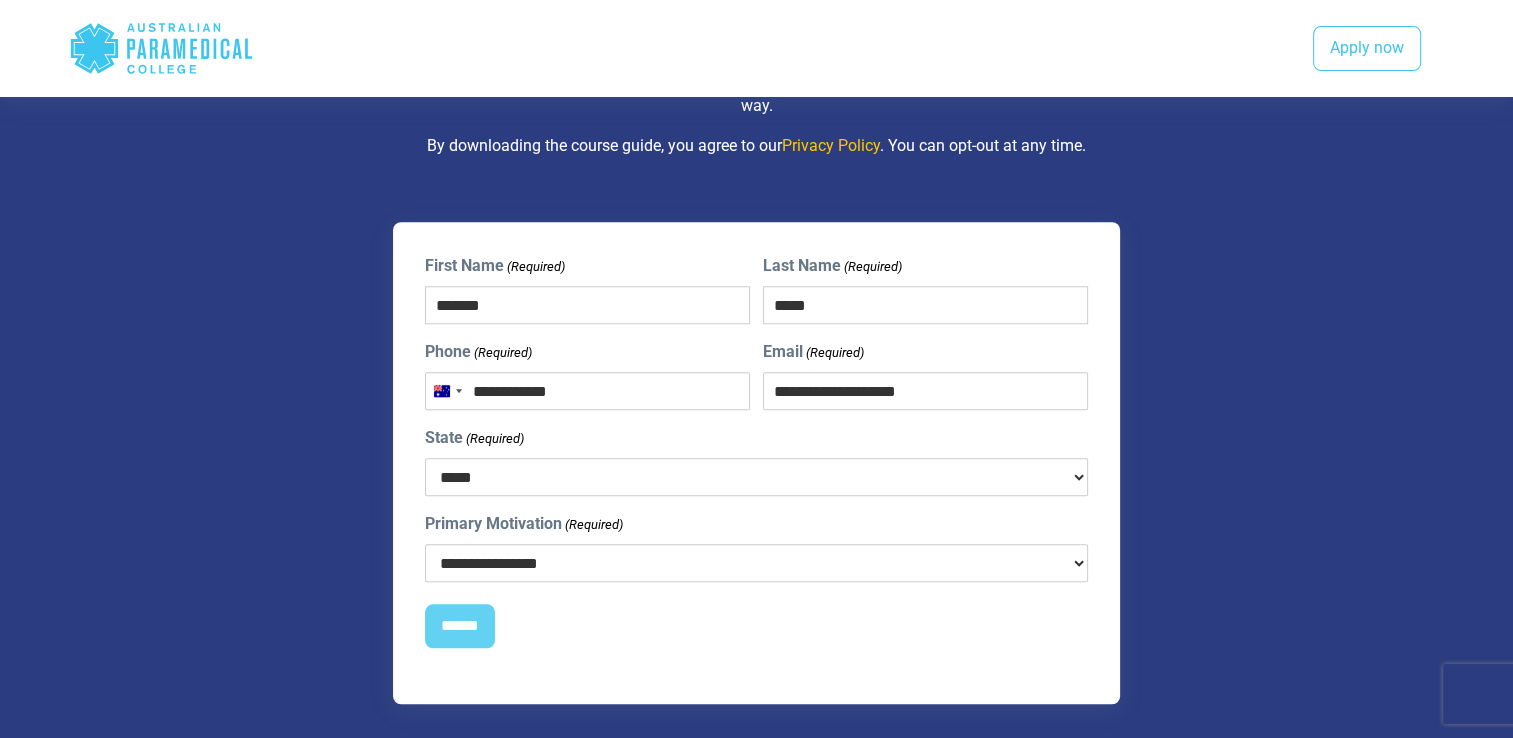 click on "***** *** *** *** ** ** *** ** ***" at bounding box center [757, 477] 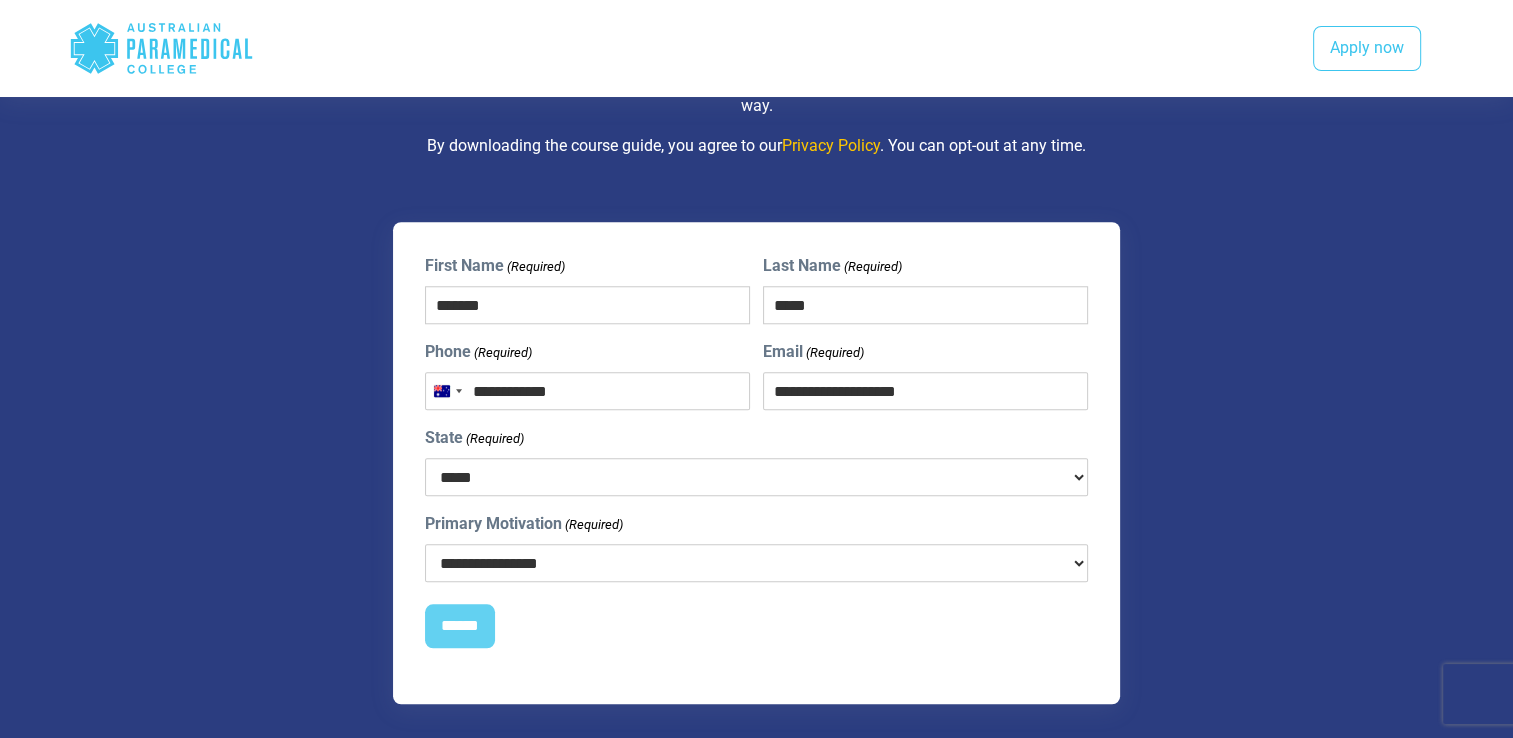 select on "***" 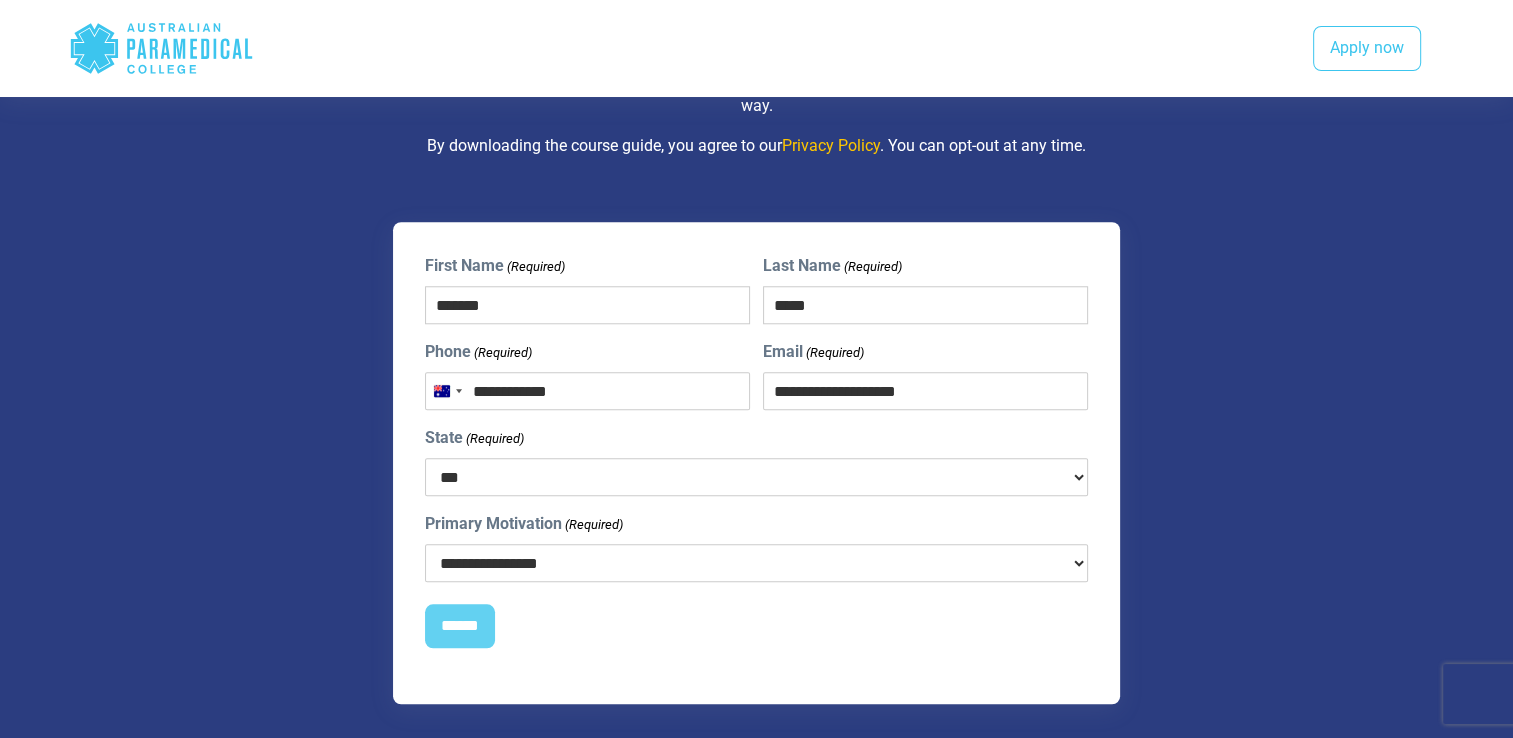 click on "***** *** *** *** ** ** *** ** ***" at bounding box center (757, 477) 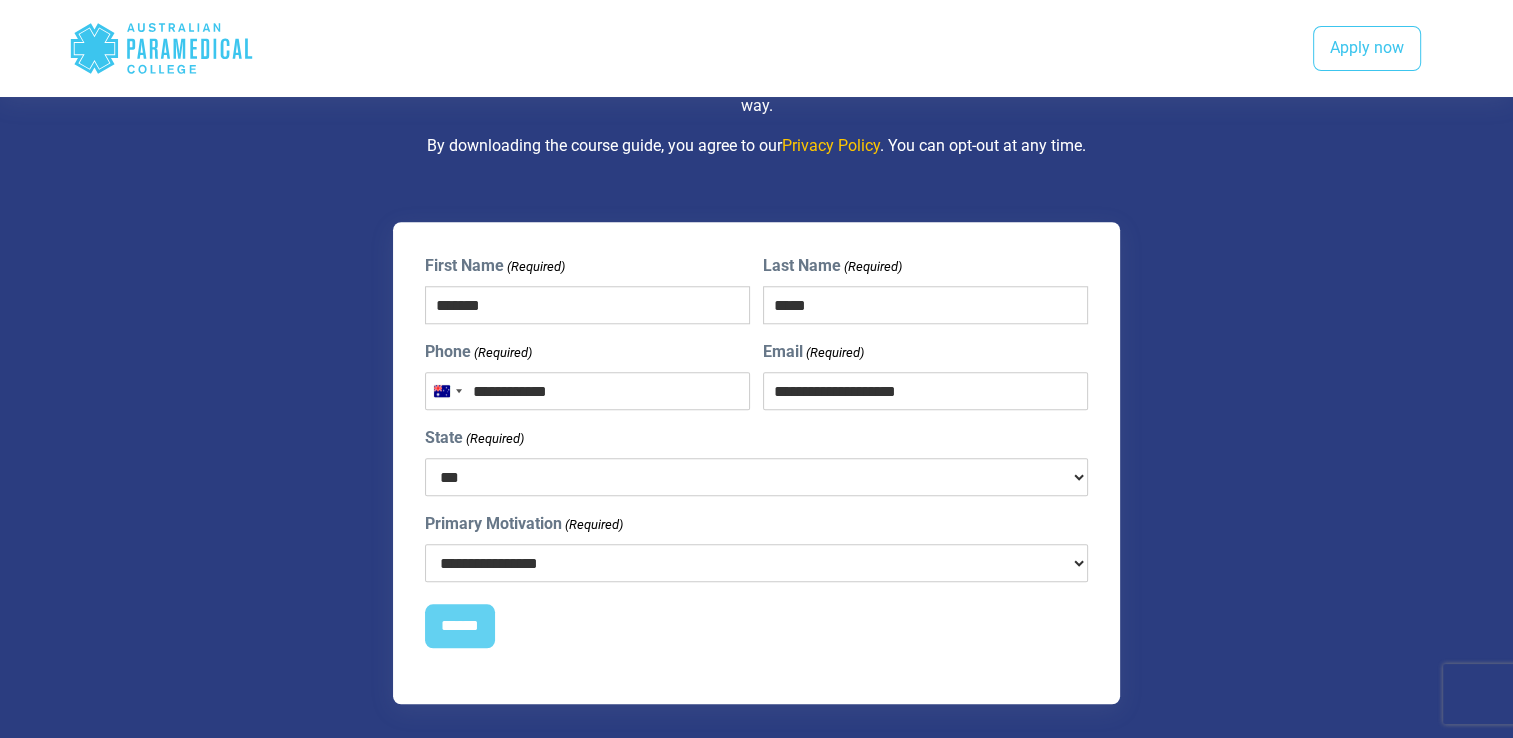 select on "**********" 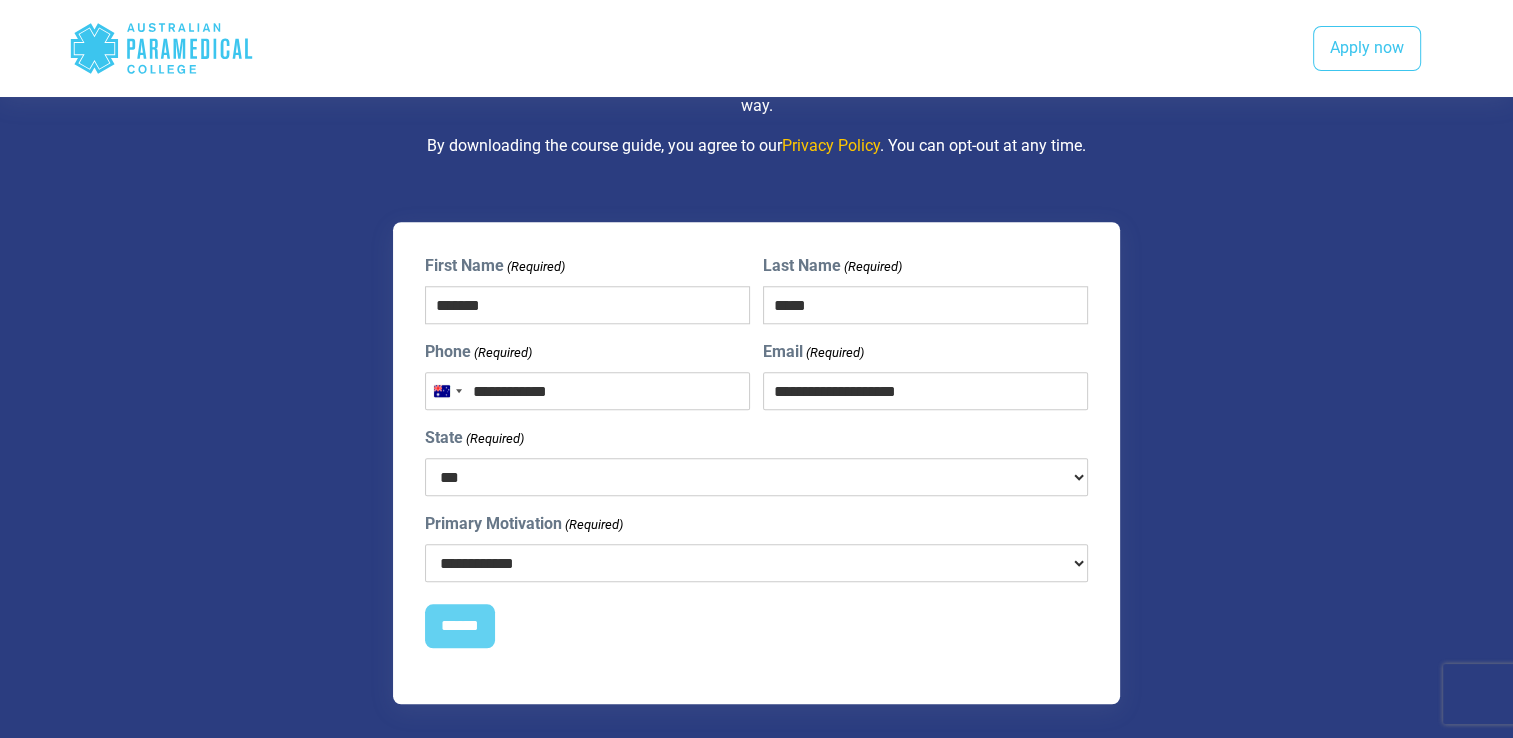 click on "**********" at bounding box center (757, 563) 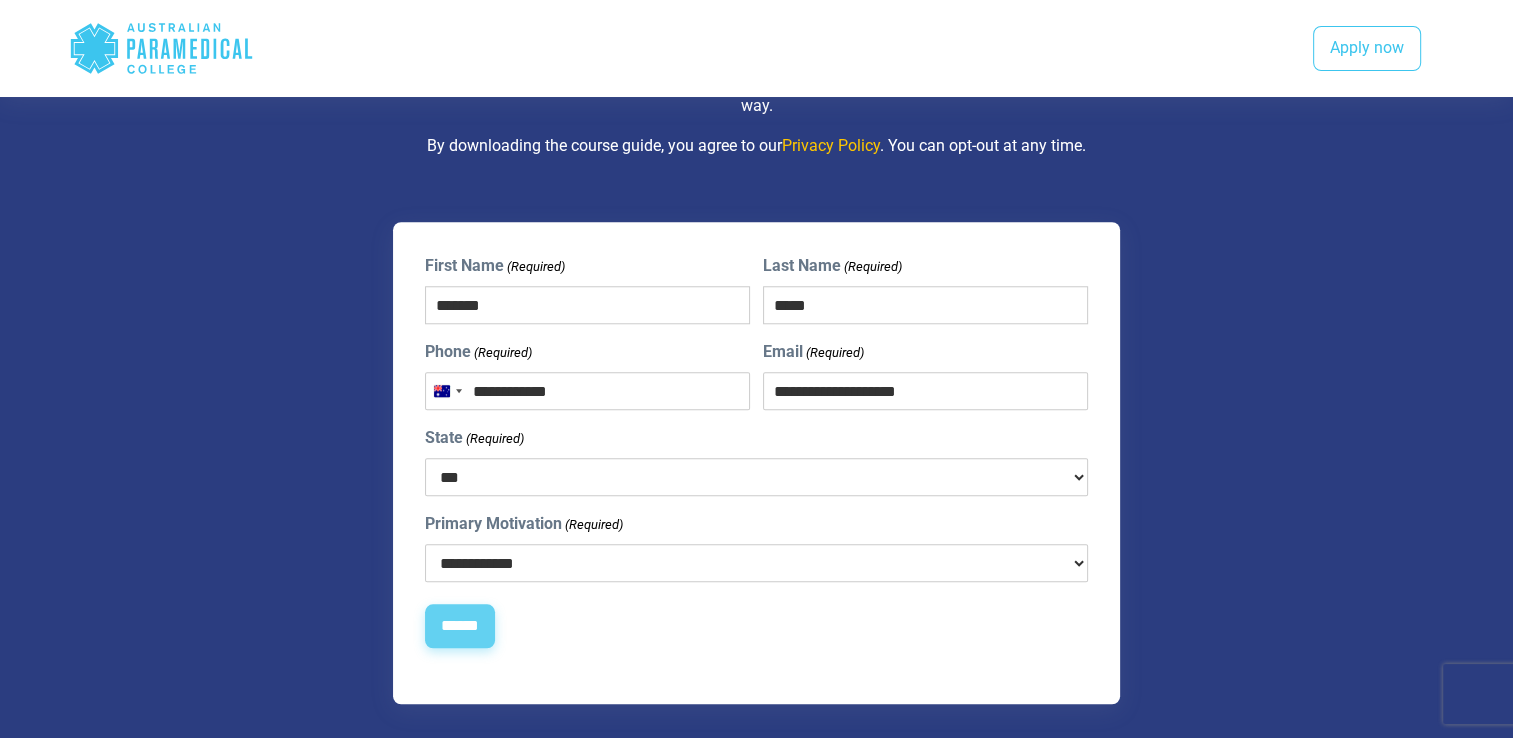click on "******" at bounding box center [460, 626] 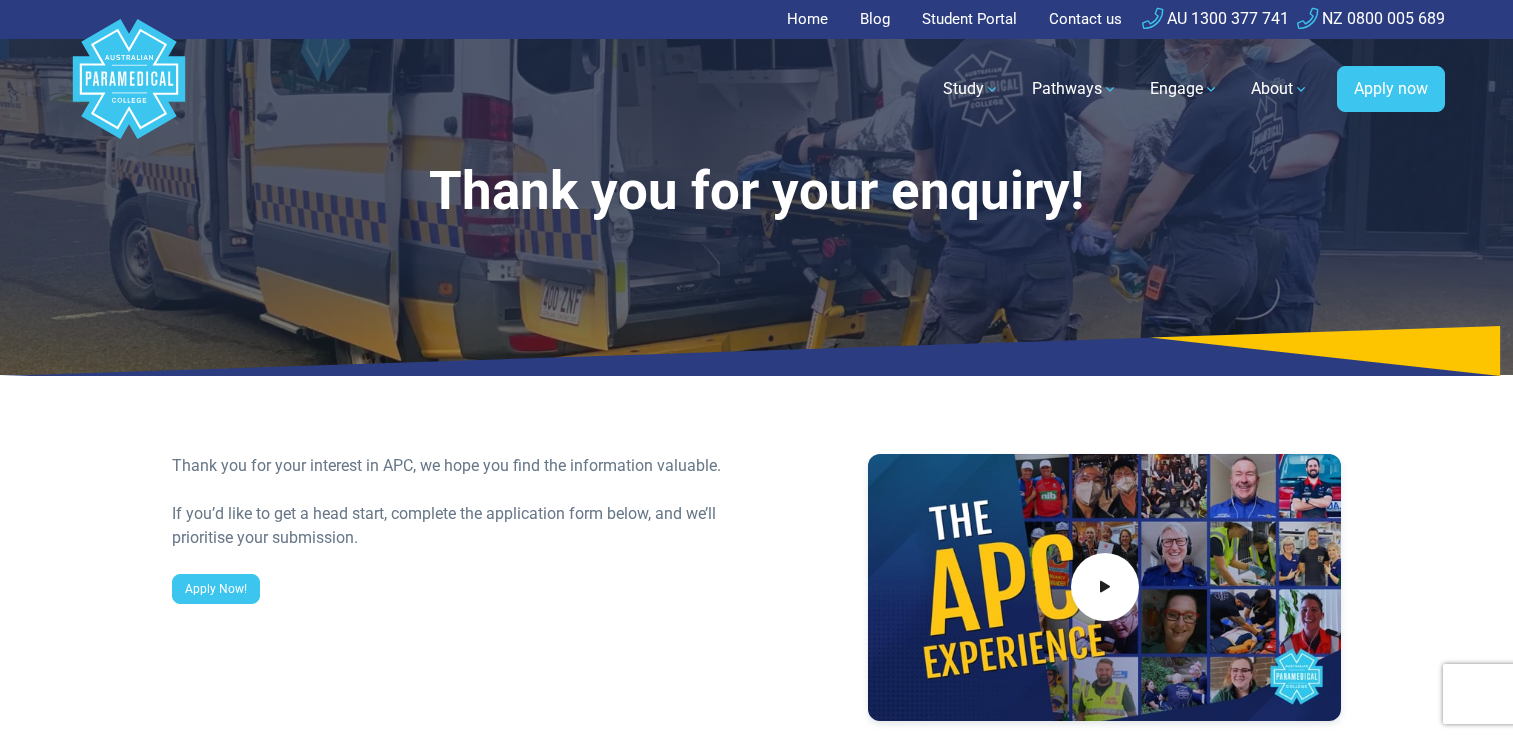 scroll, scrollTop: 0, scrollLeft: 0, axis: both 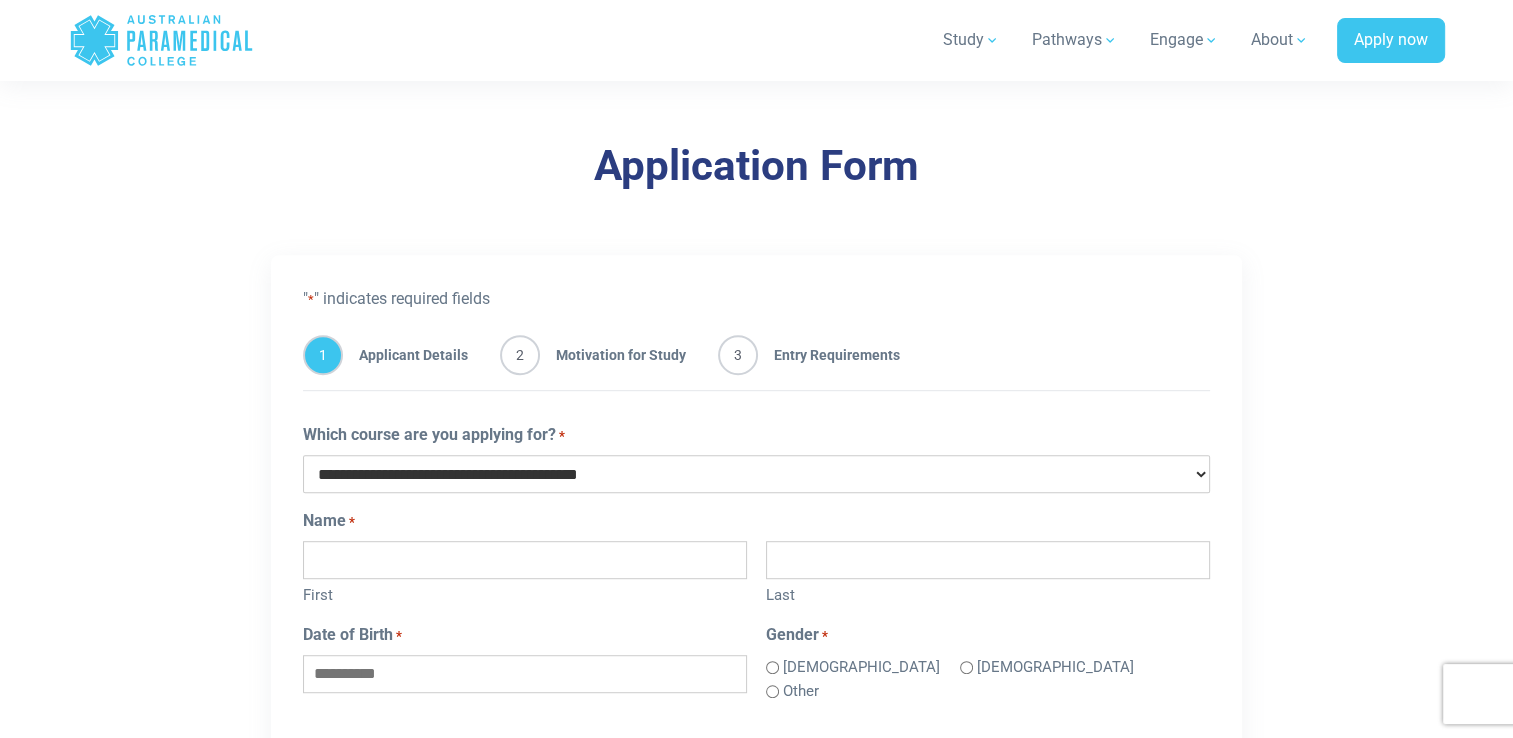 click on "**********" at bounding box center (756, 474) 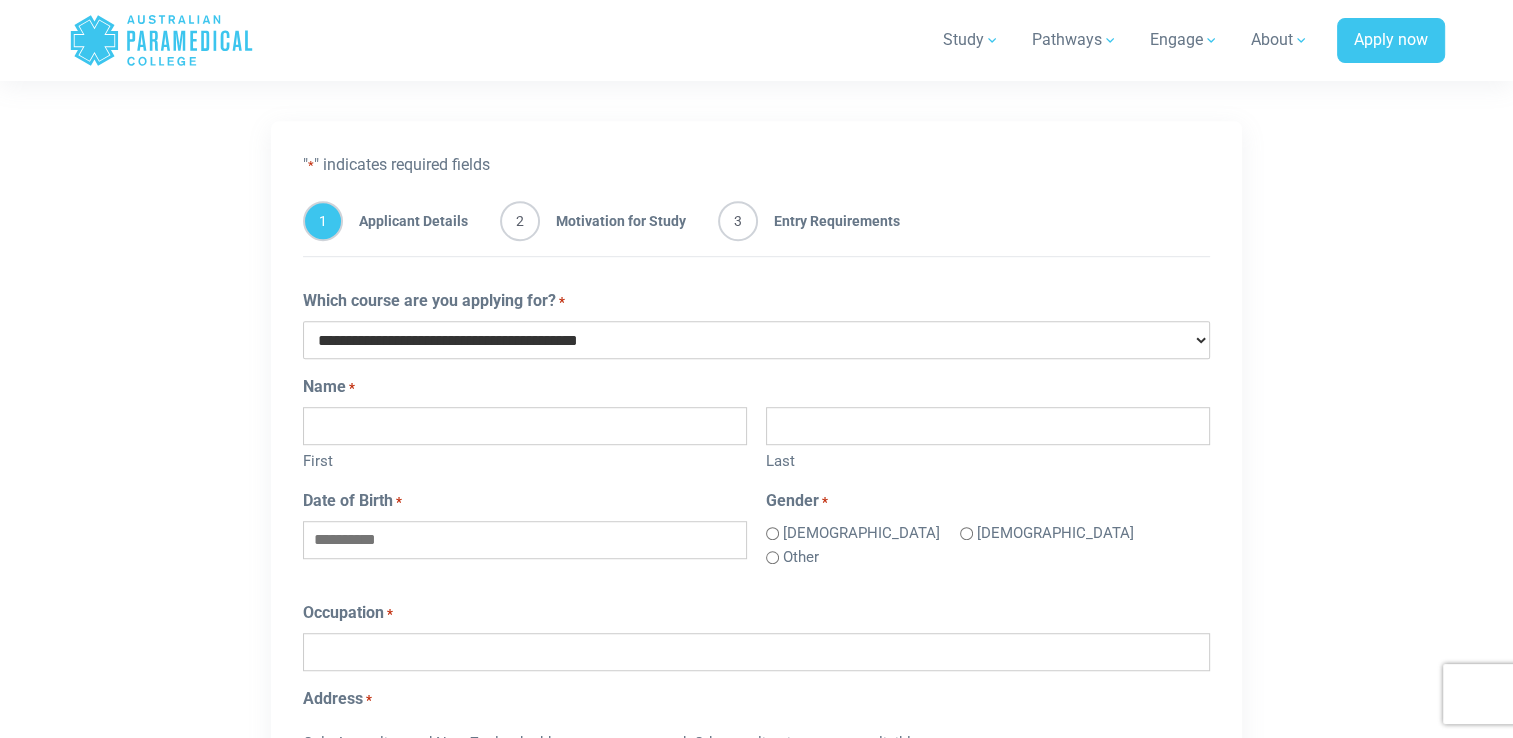 scroll, scrollTop: 1300, scrollLeft: 0, axis: vertical 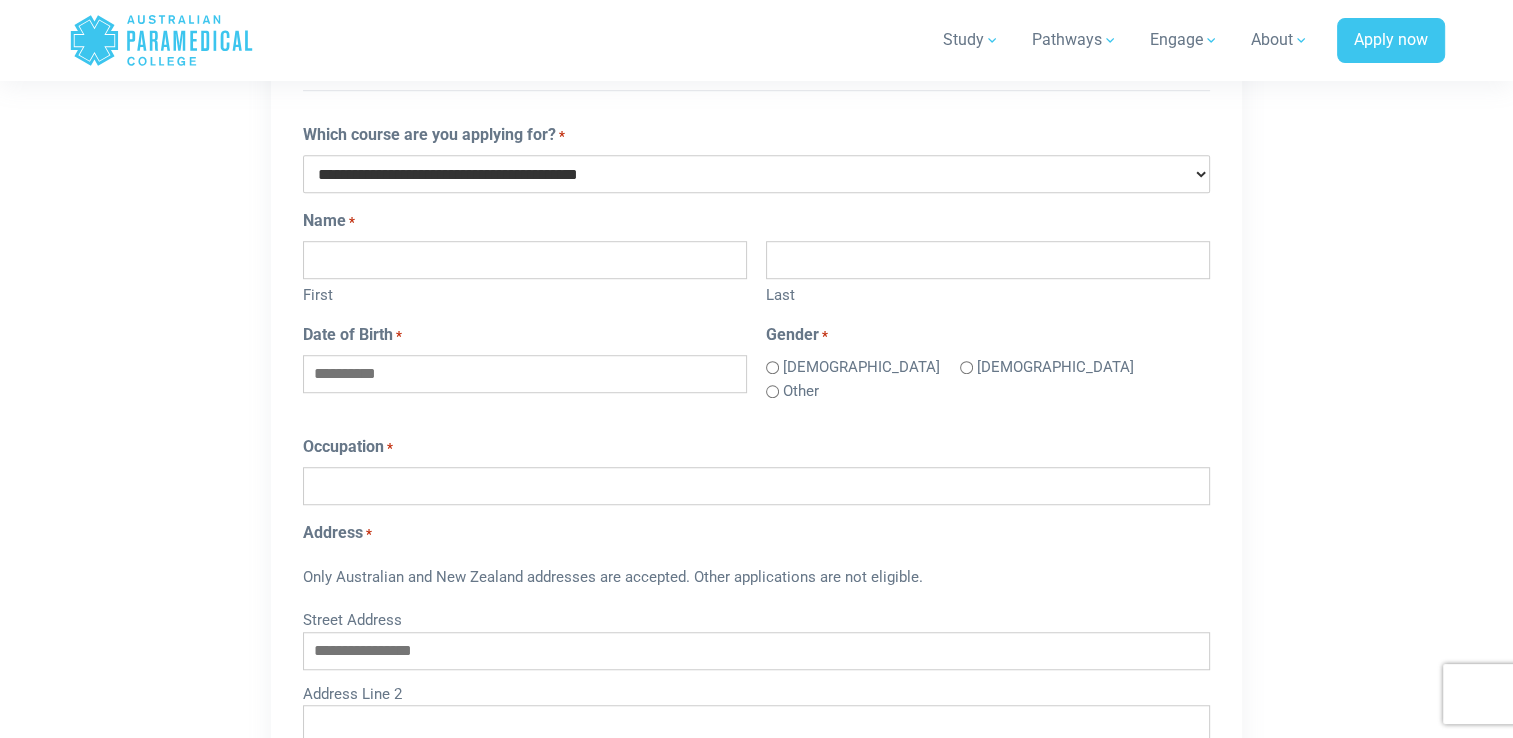 click on "**********" at bounding box center [756, 174] 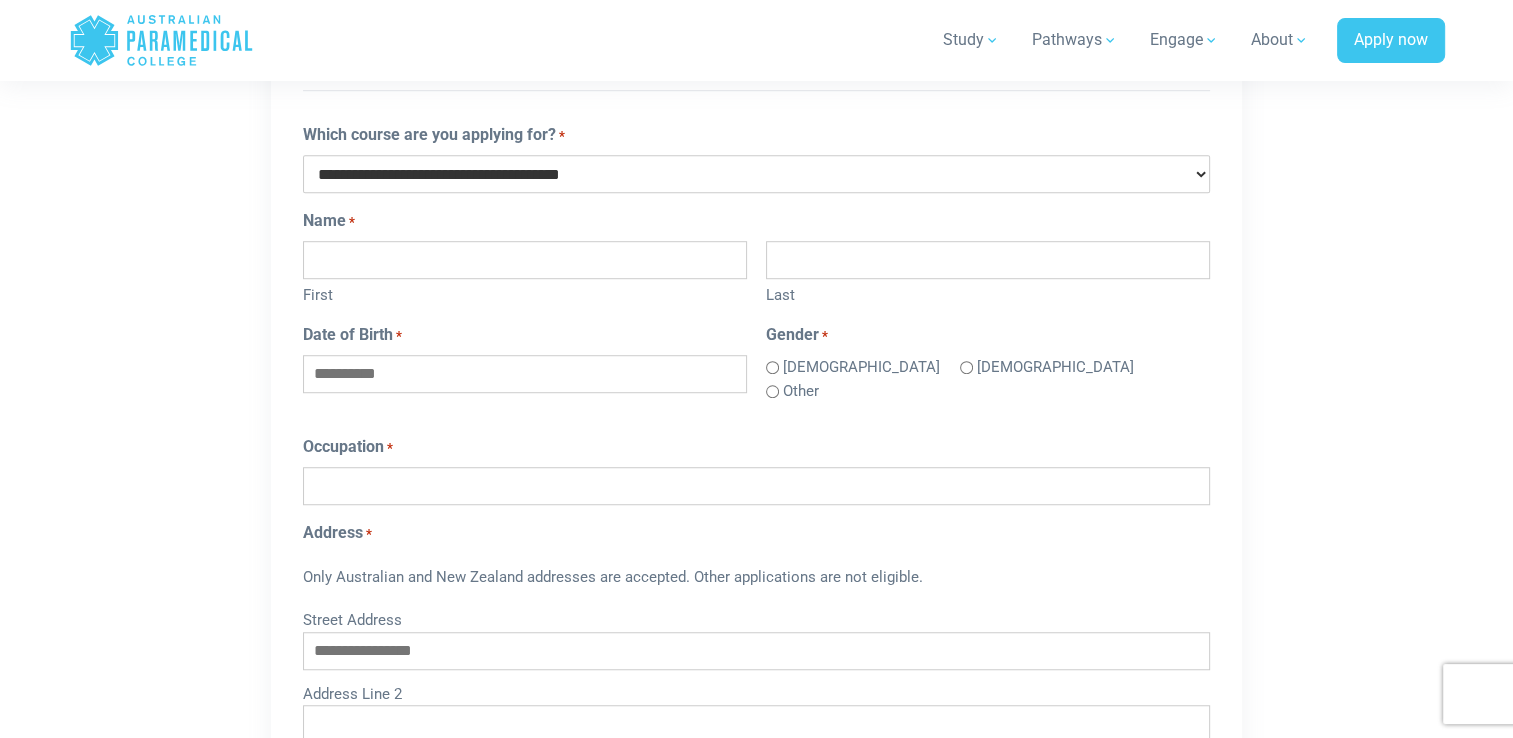 click on "**********" at bounding box center (756, 174) 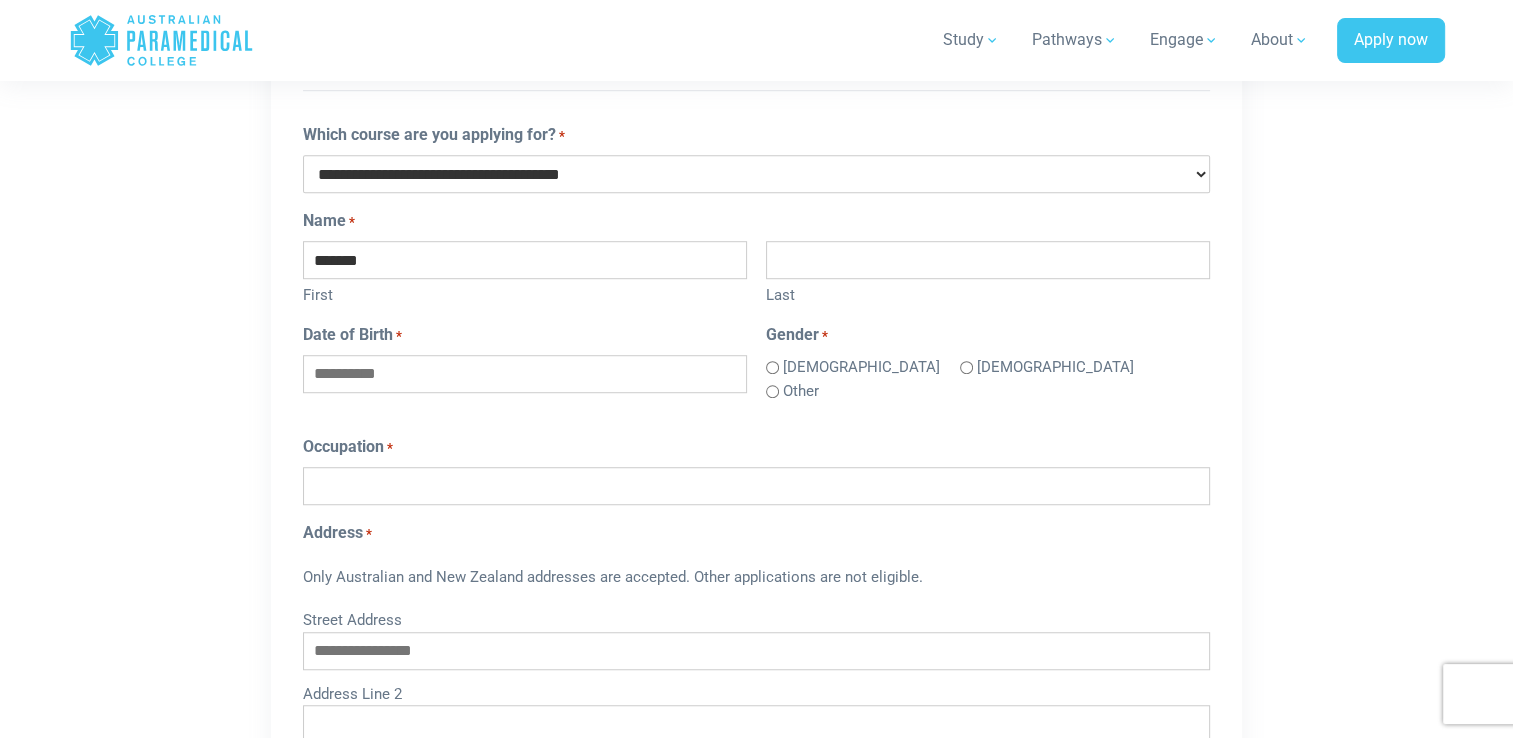 type on "**********" 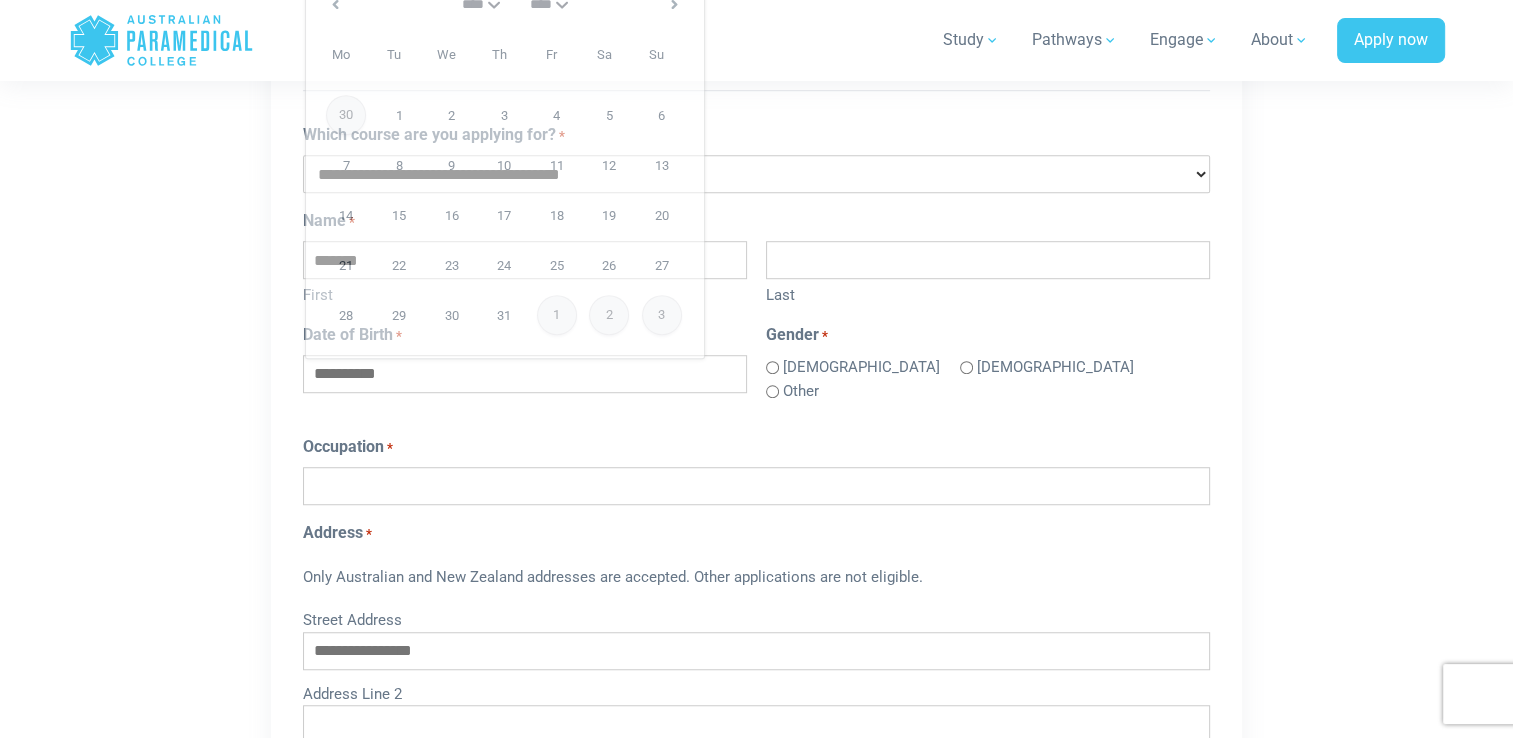 click on "**********" at bounding box center (757, 527) 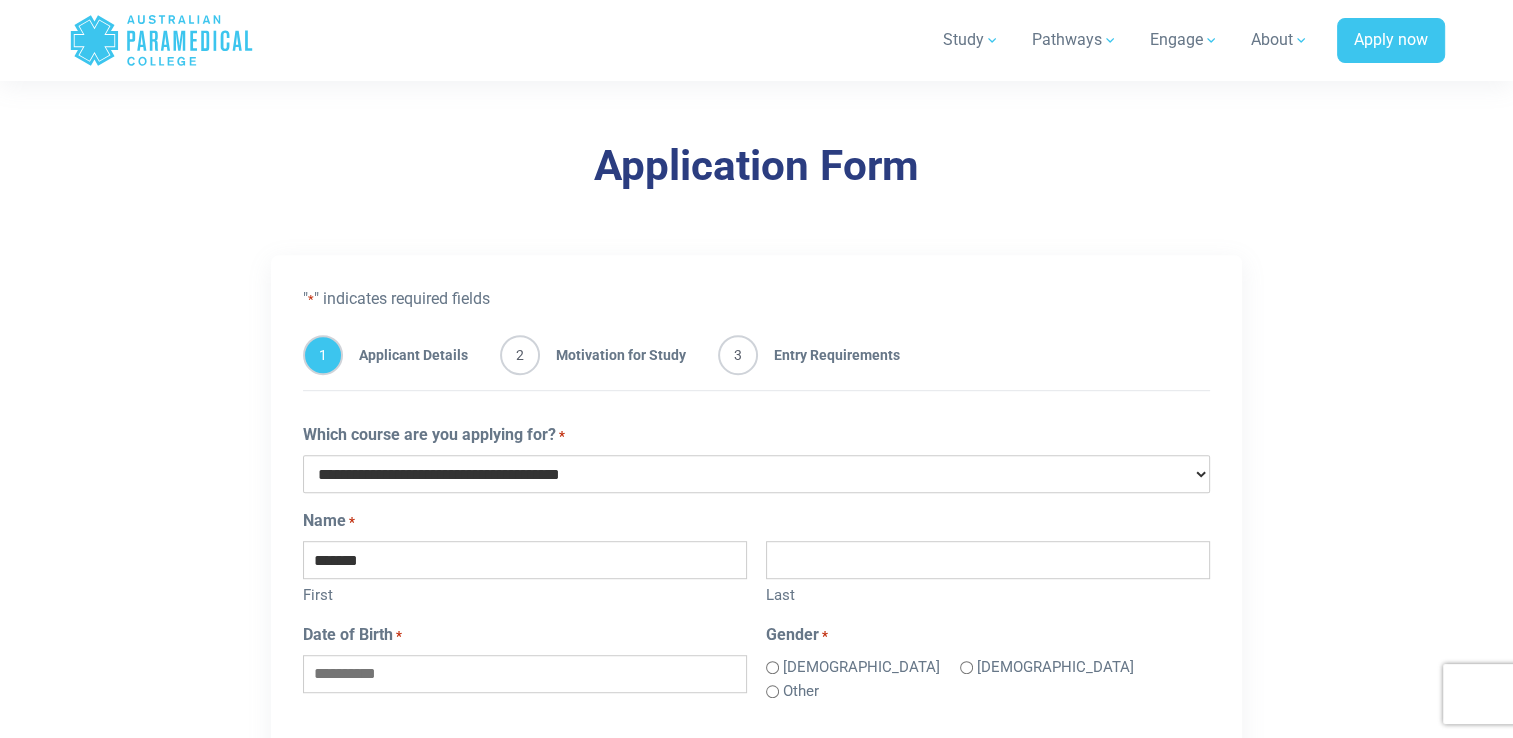 scroll, scrollTop: 500, scrollLeft: 0, axis: vertical 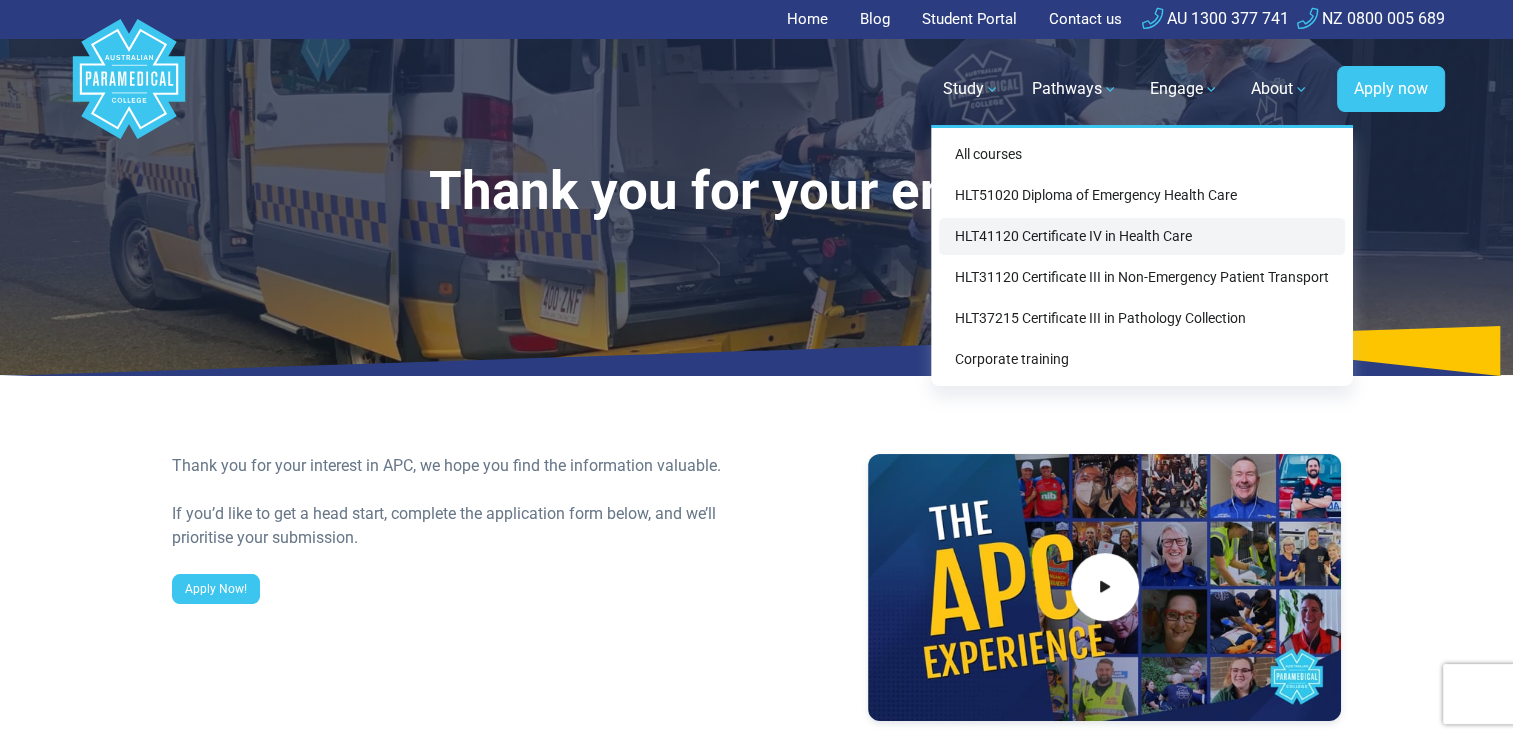 click on "HLT41120 Certificate IV in Health Care" at bounding box center (1142, 236) 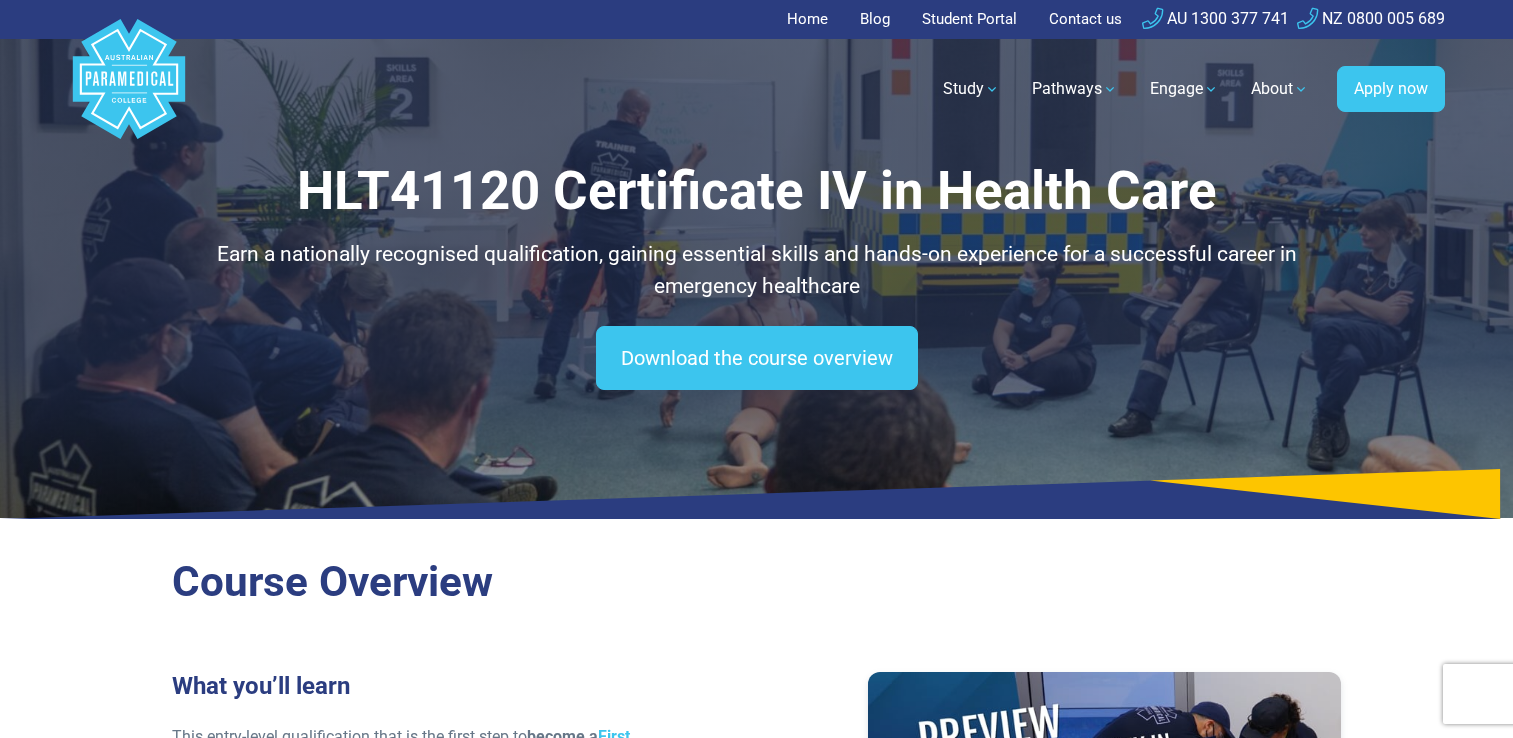 scroll, scrollTop: 0, scrollLeft: 0, axis: both 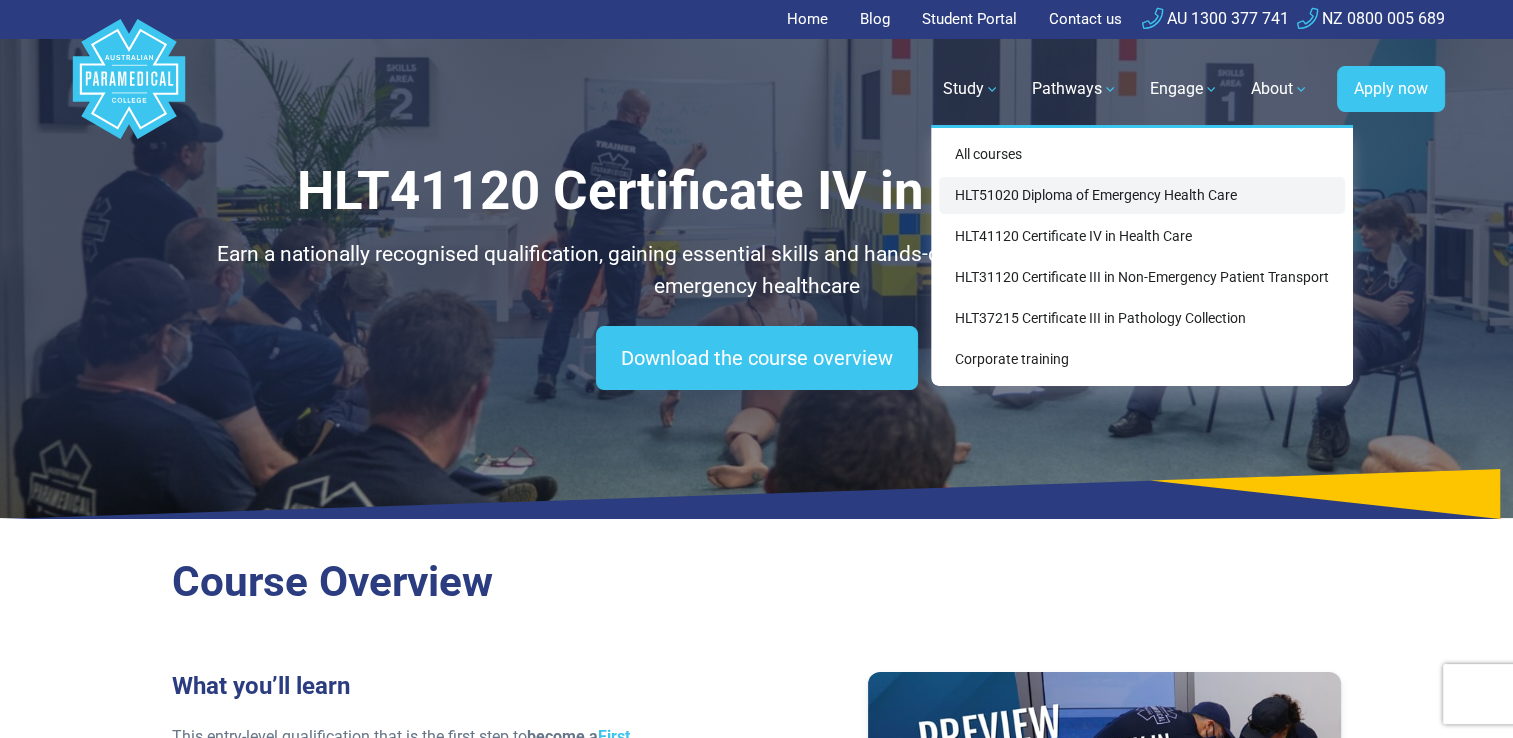 click on "HLT51020 Diploma of Emergency Health Care" at bounding box center (1142, 195) 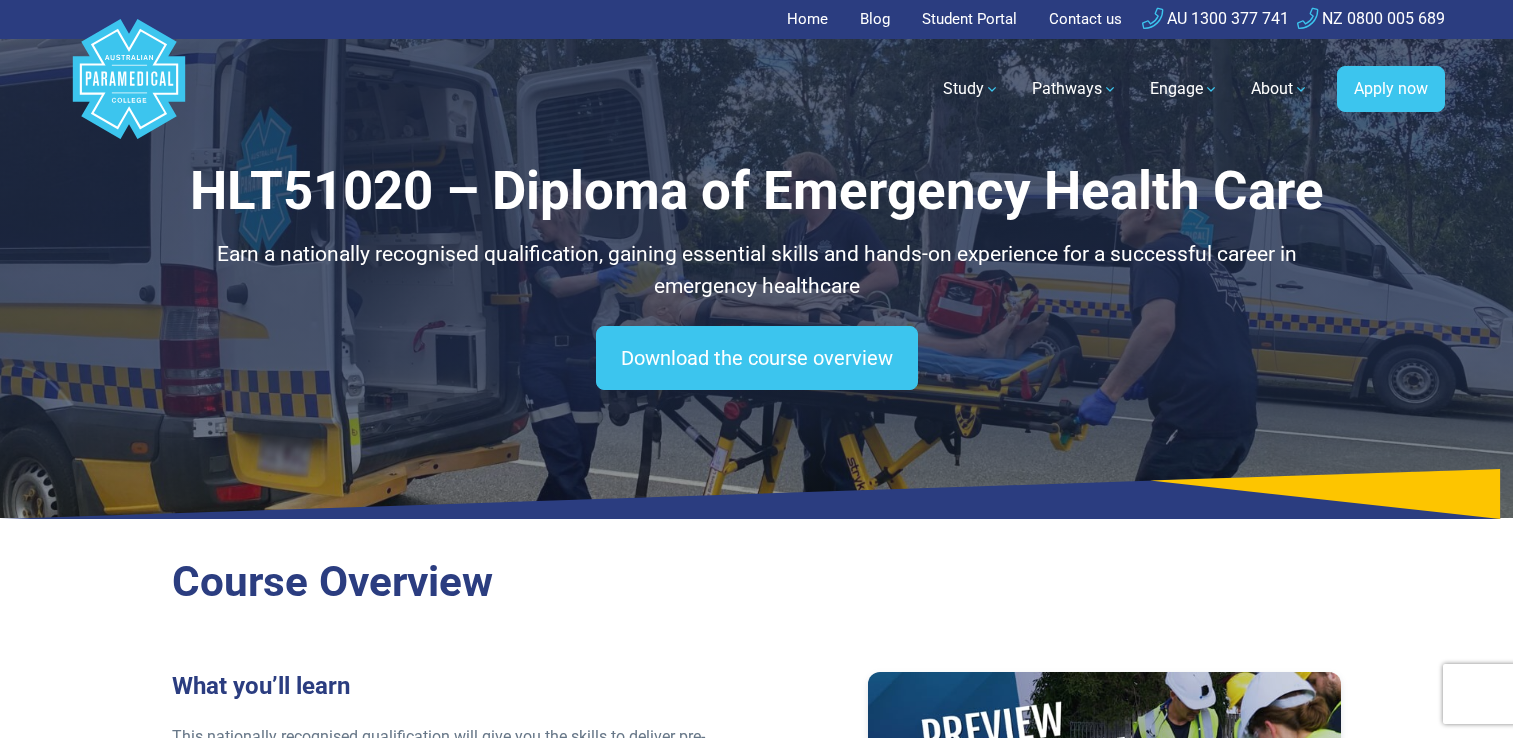 scroll, scrollTop: 0, scrollLeft: 0, axis: both 